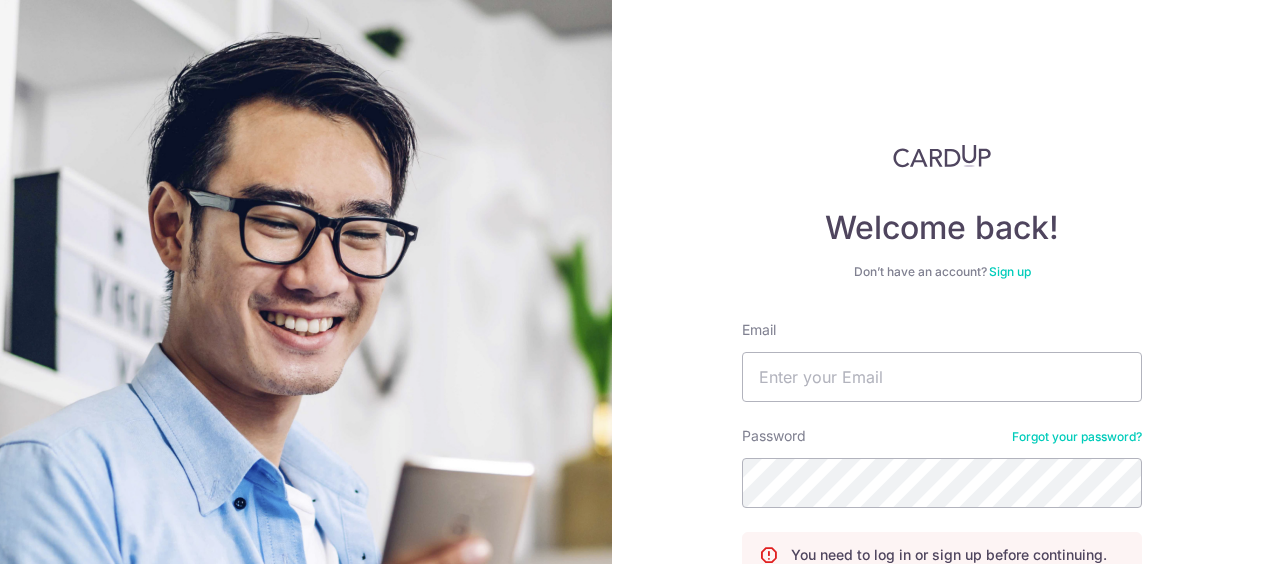 scroll, scrollTop: 0, scrollLeft: 0, axis: both 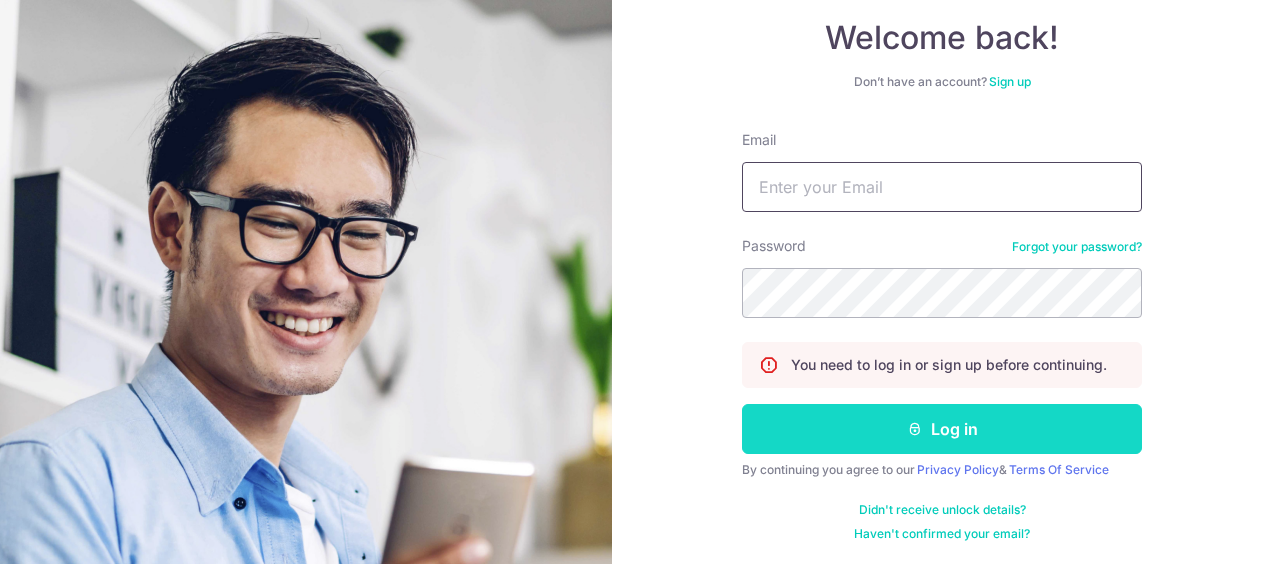 type on "stmeng6565@gmail.com" 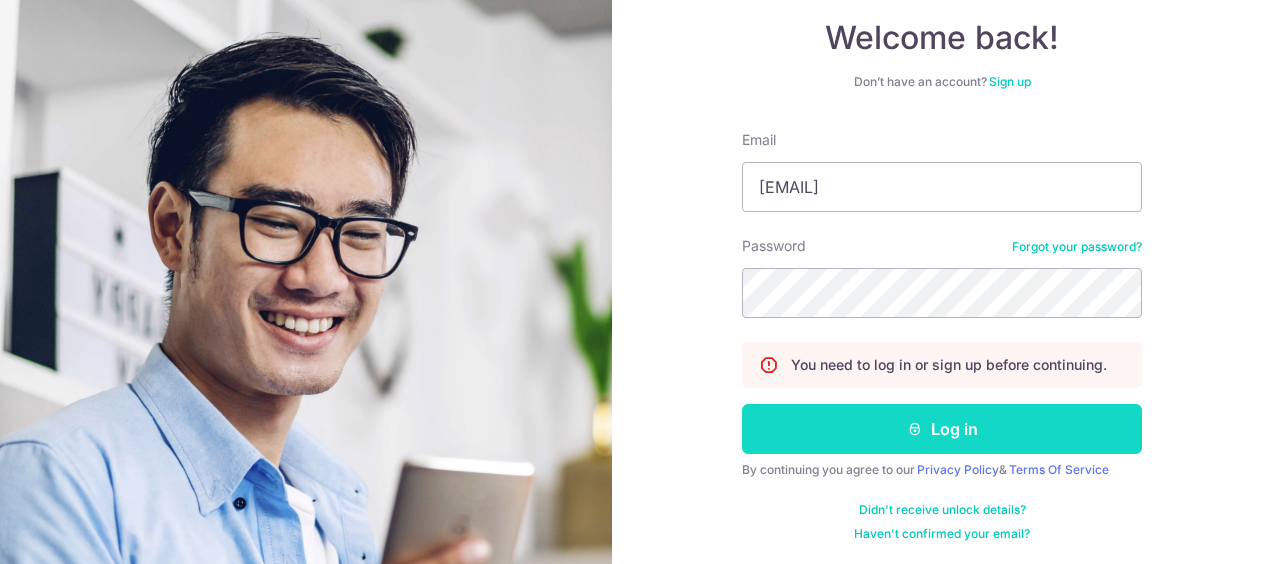 click on "Log in" at bounding box center [942, 429] 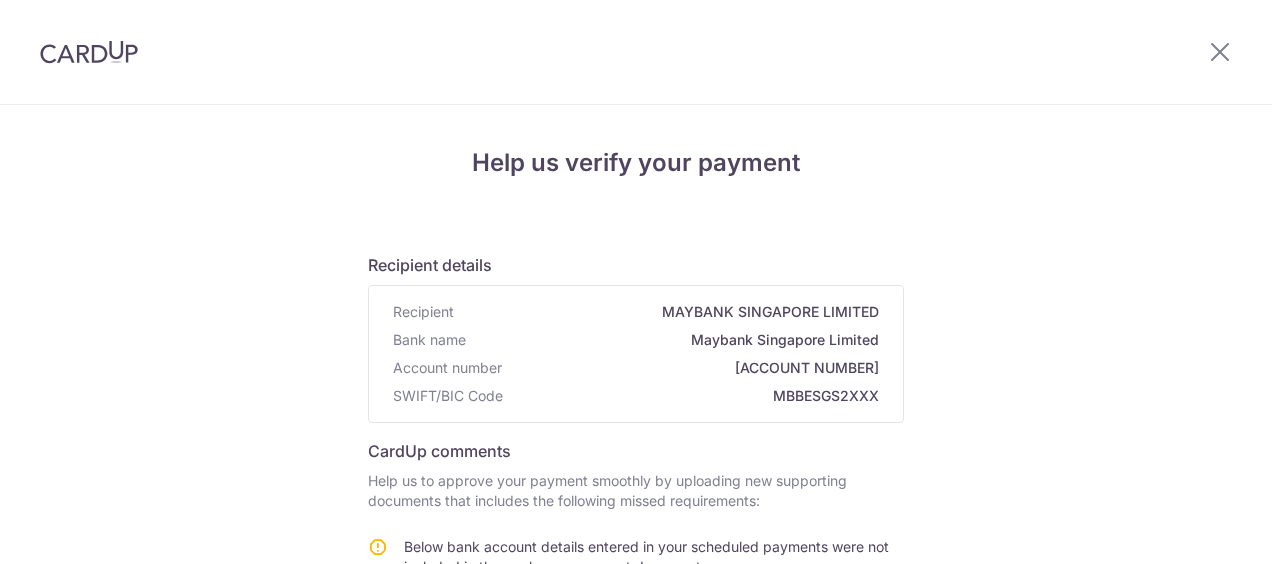 scroll, scrollTop: 0, scrollLeft: 0, axis: both 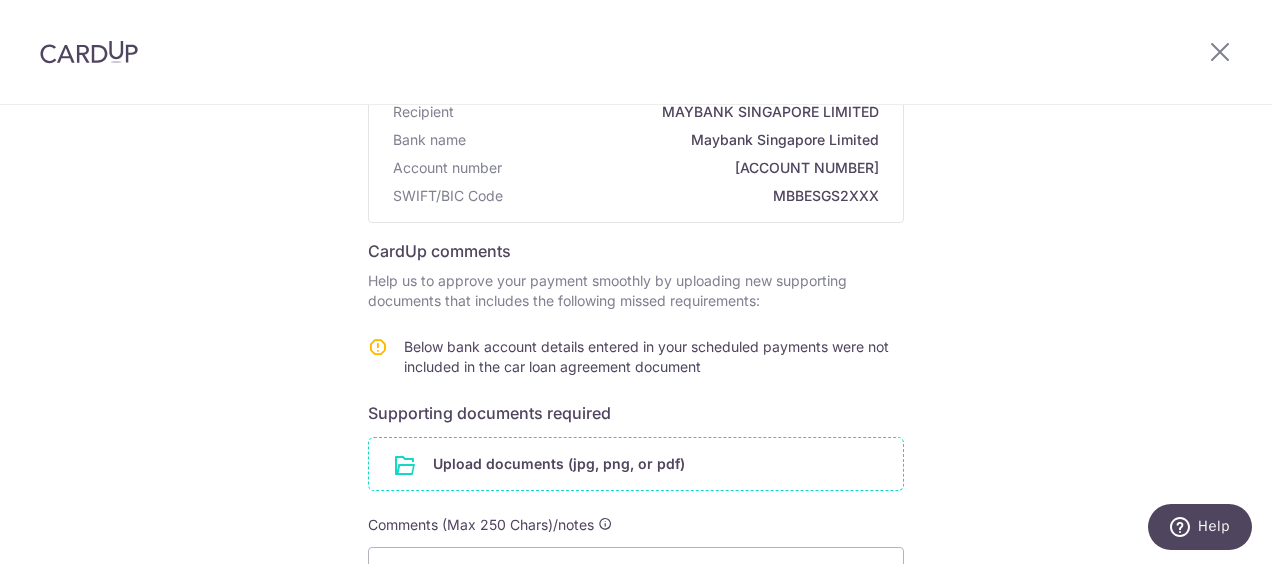 click at bounding box center [636, 464] 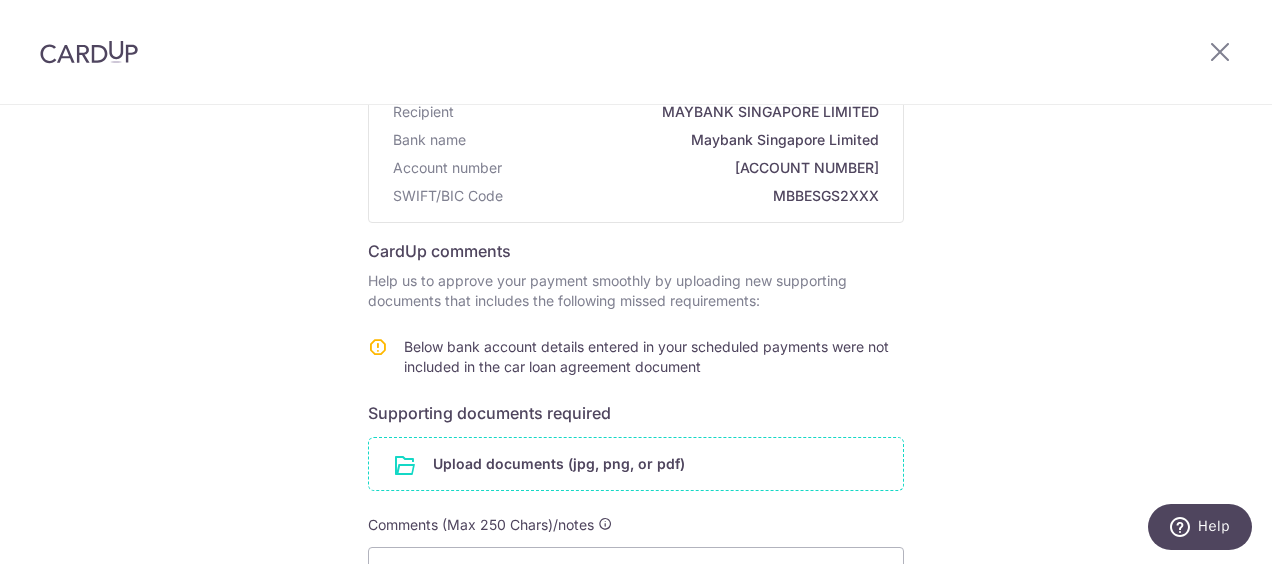 click at bounding box center [636, 464] 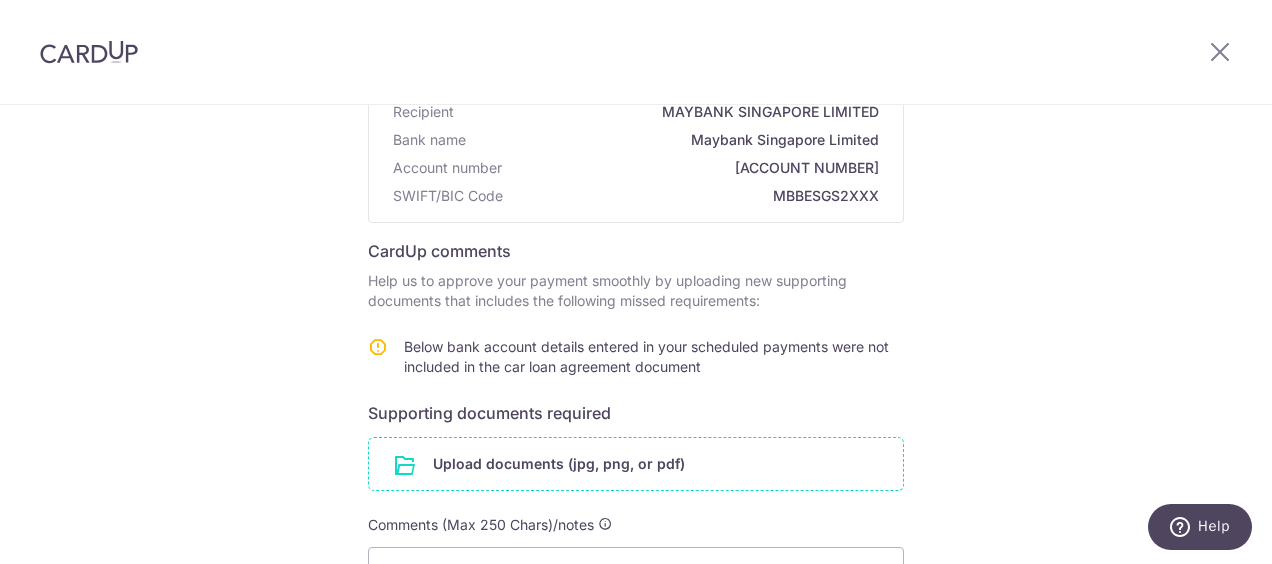 click at bounding box center [636, 464] 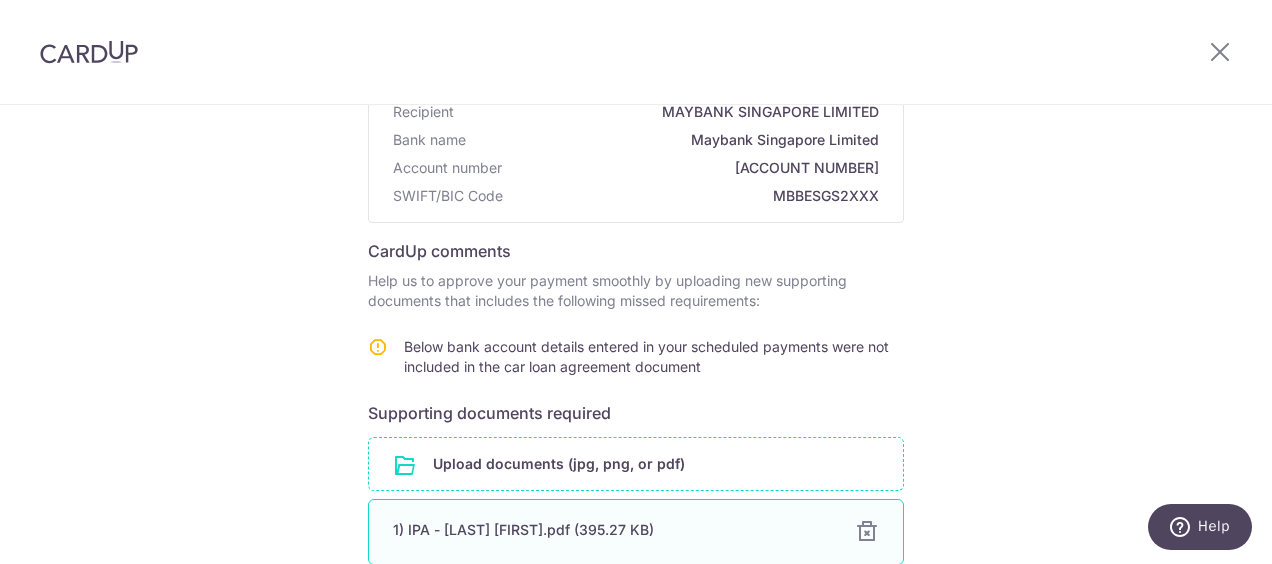 click at bounding box center [867, 532] 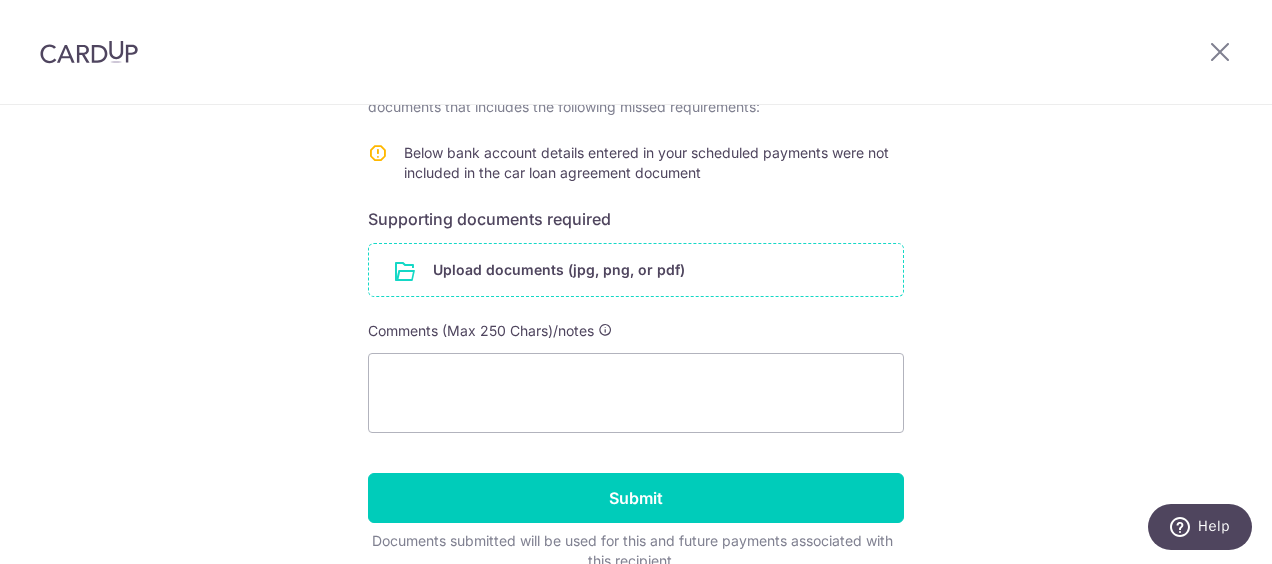 scroll, scrollTop: 400, scrollLeft: 0, axis: vertical 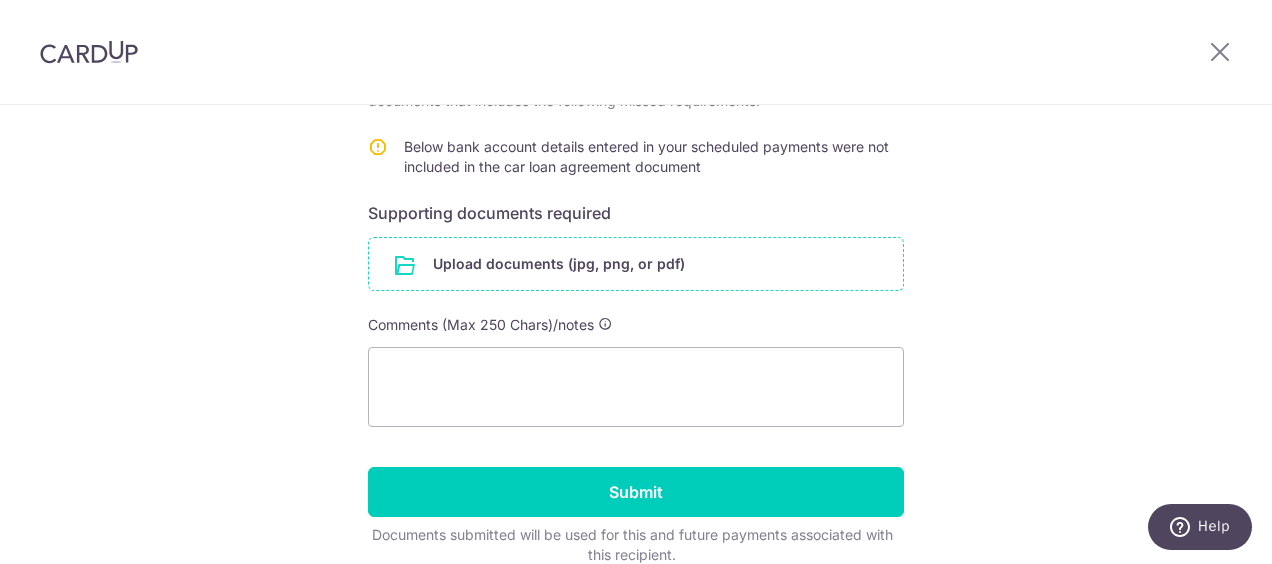 click at bounding box center [636, 264] 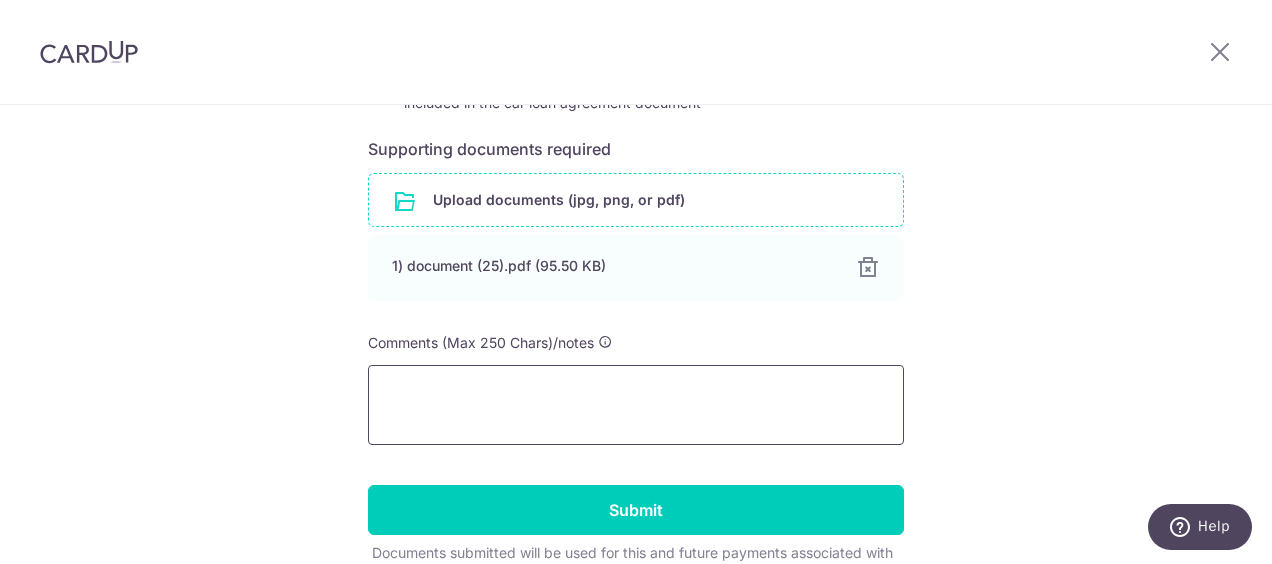 scroll, scrollTop: 274, scrollLeft: 0, axis: vertical 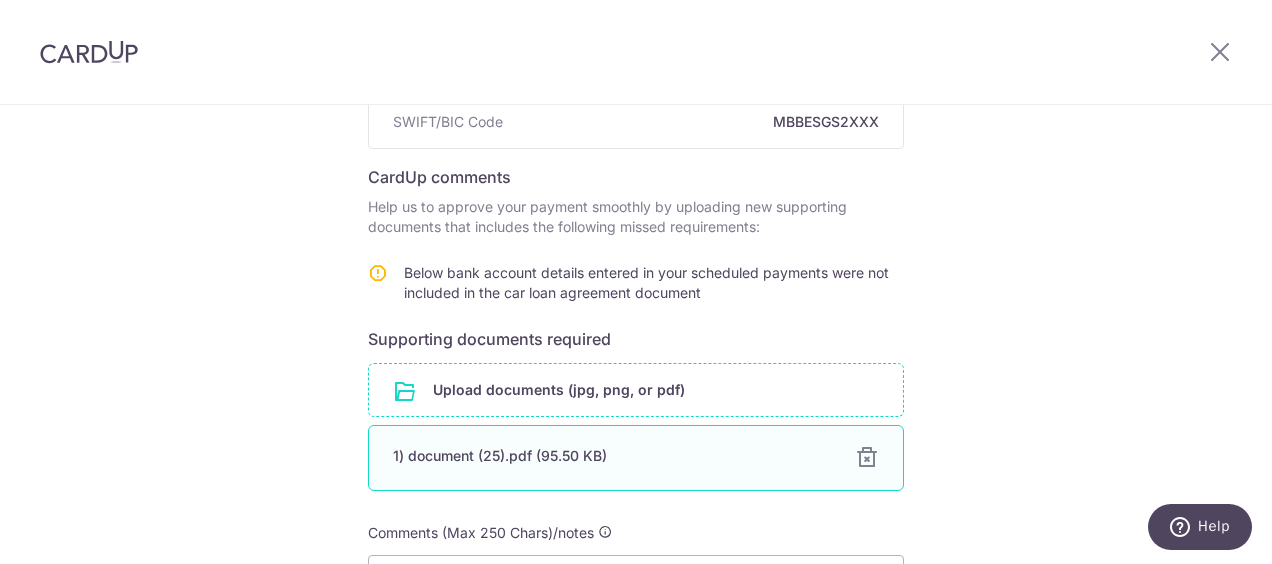 click at bounding box center [867, 458] 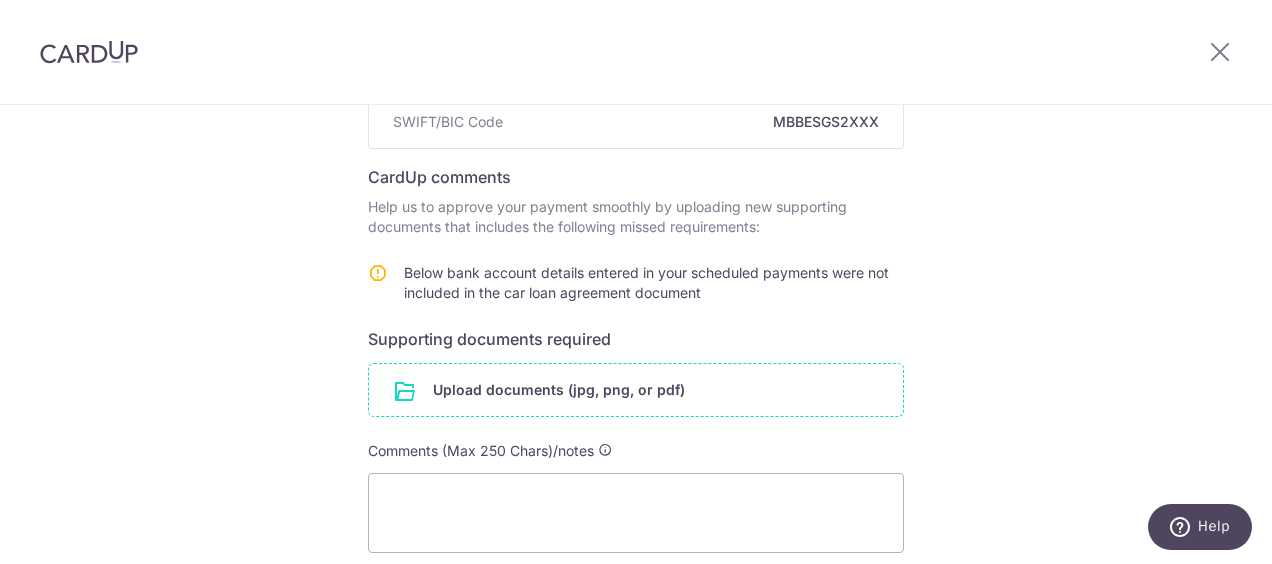 click at bounding box center (636, 390) 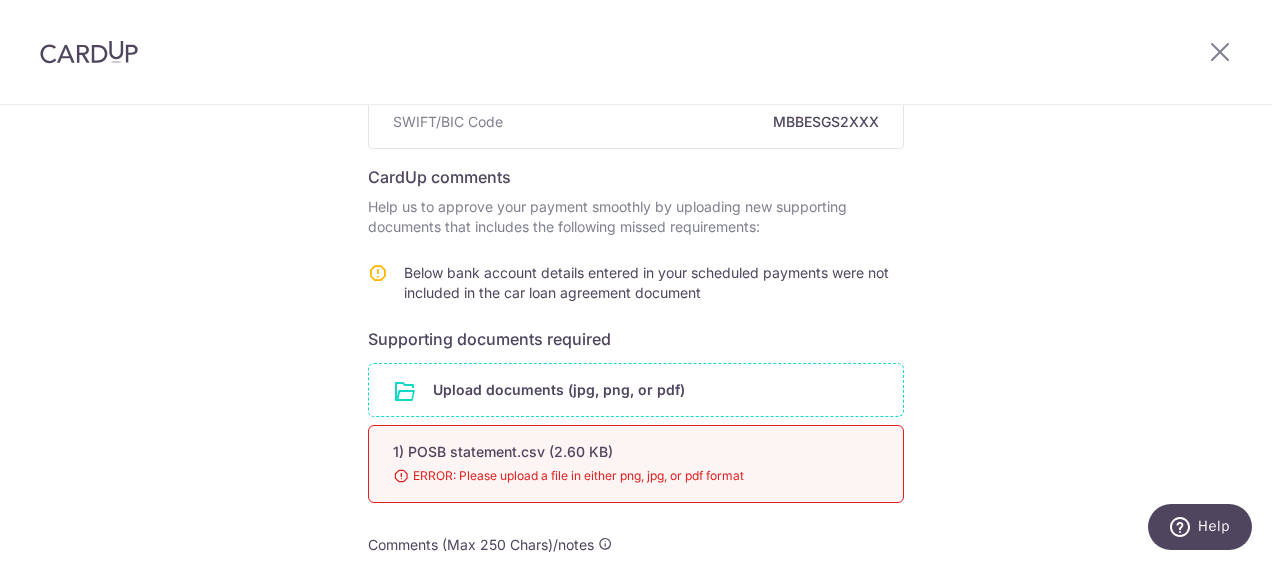 click on "ERROR: Please upload a file in either png, jpg, or pdf format" at bounding box center (612, 476) 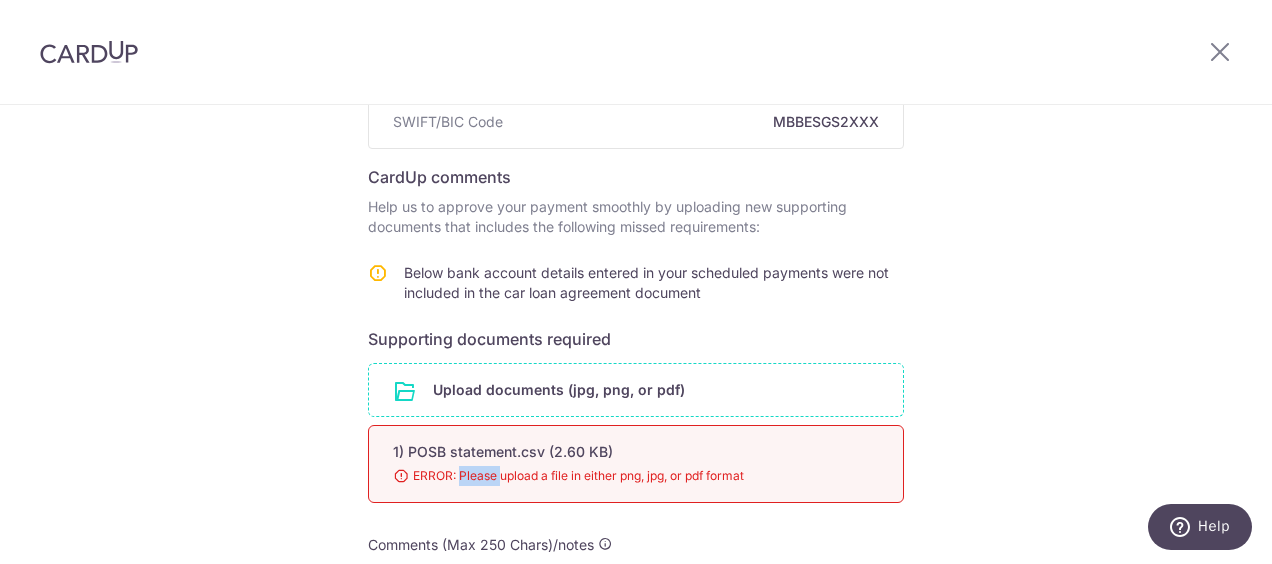 click on "ERROR: Please upload a file in either png, jpg, or pdf format" at bounding box center (612, 476) 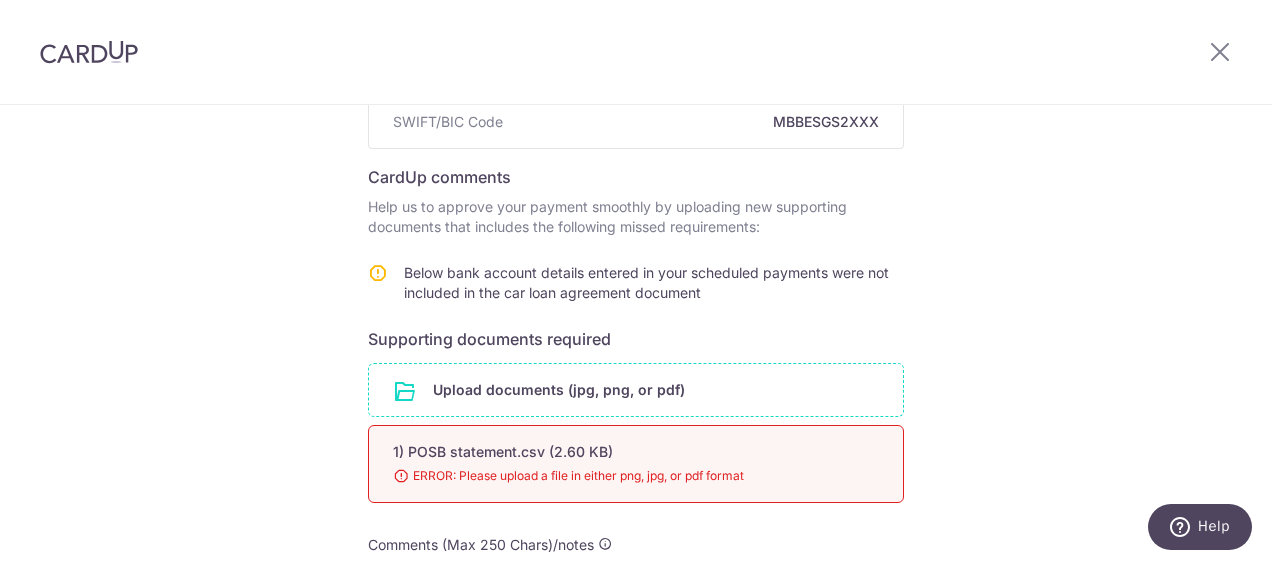 click on "1) POSB statement.csv (2.60 KB) 98% ERROR: Please upload a file in either png, jpg, or pdf format" at bounding box center [636, 464] 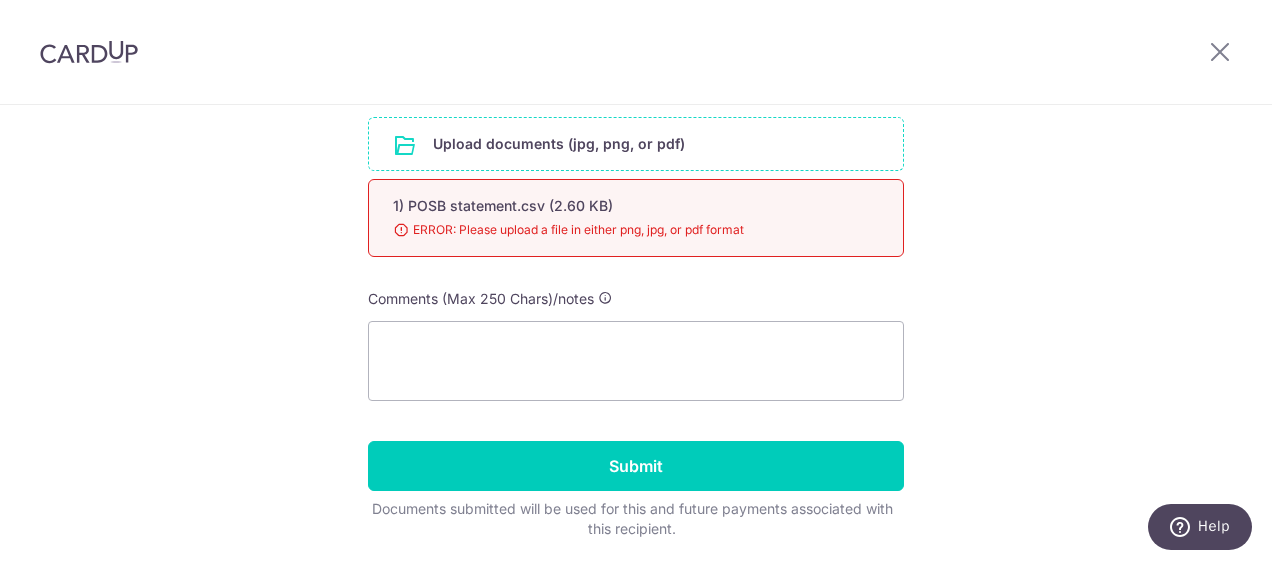 scroll, scrollTop: 574, scrollLeft: 0, axis: vertical 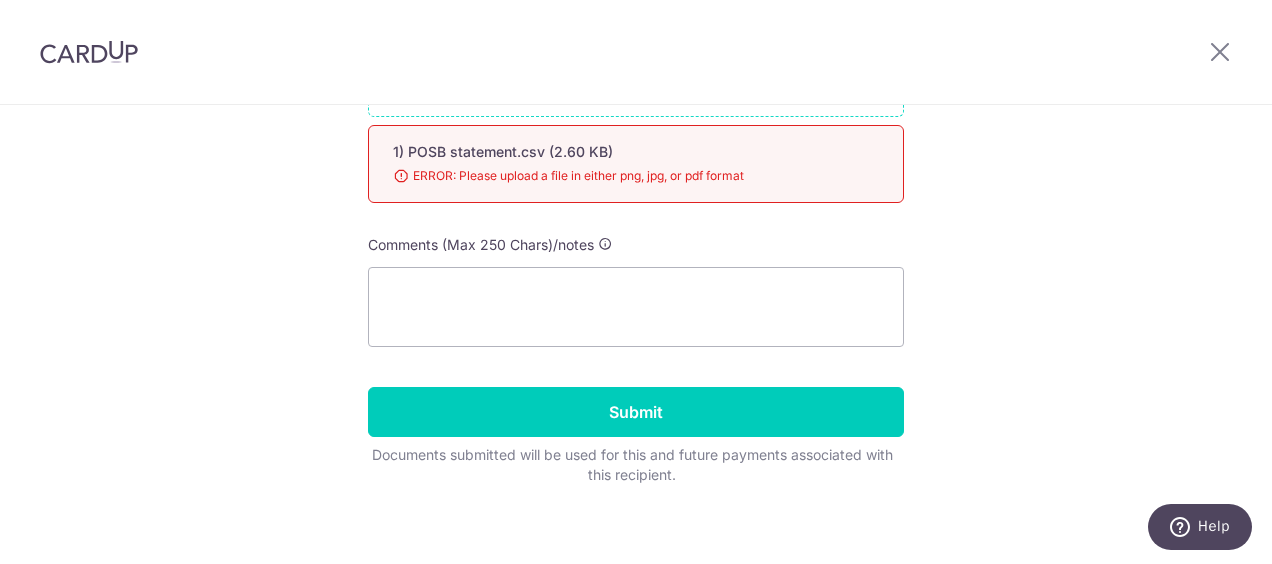 click on "ERROR: Please upload a file in either png, jpg, or pdf format" at bounding box center (612, 176) 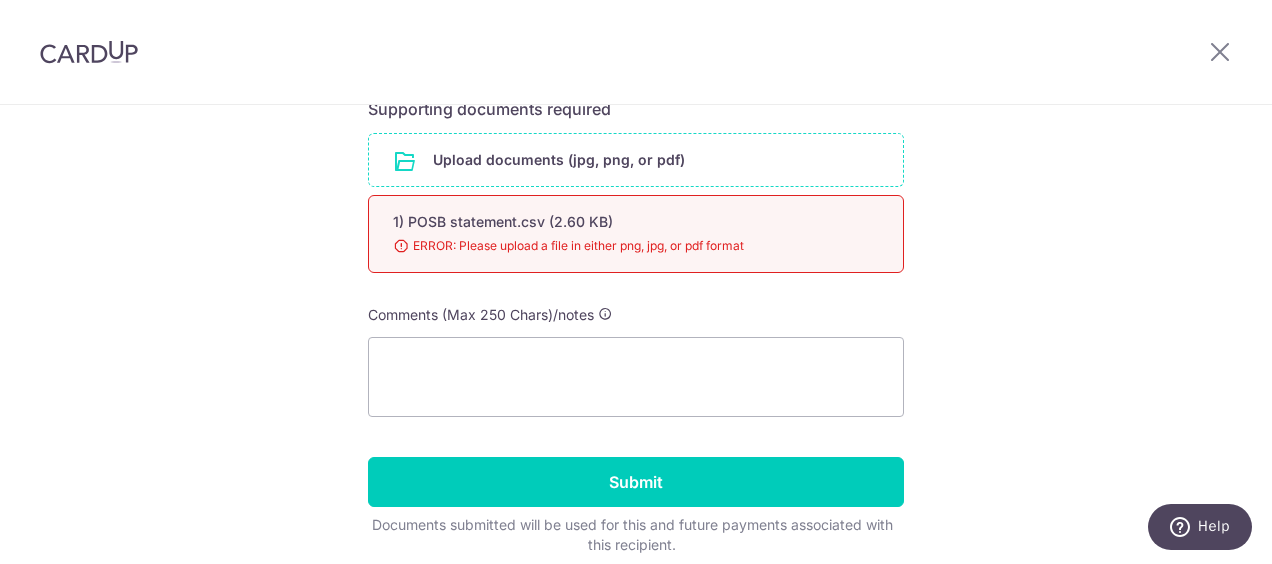 scroll, scrollTop: 474, scrollLeft: 0, axis: vertical 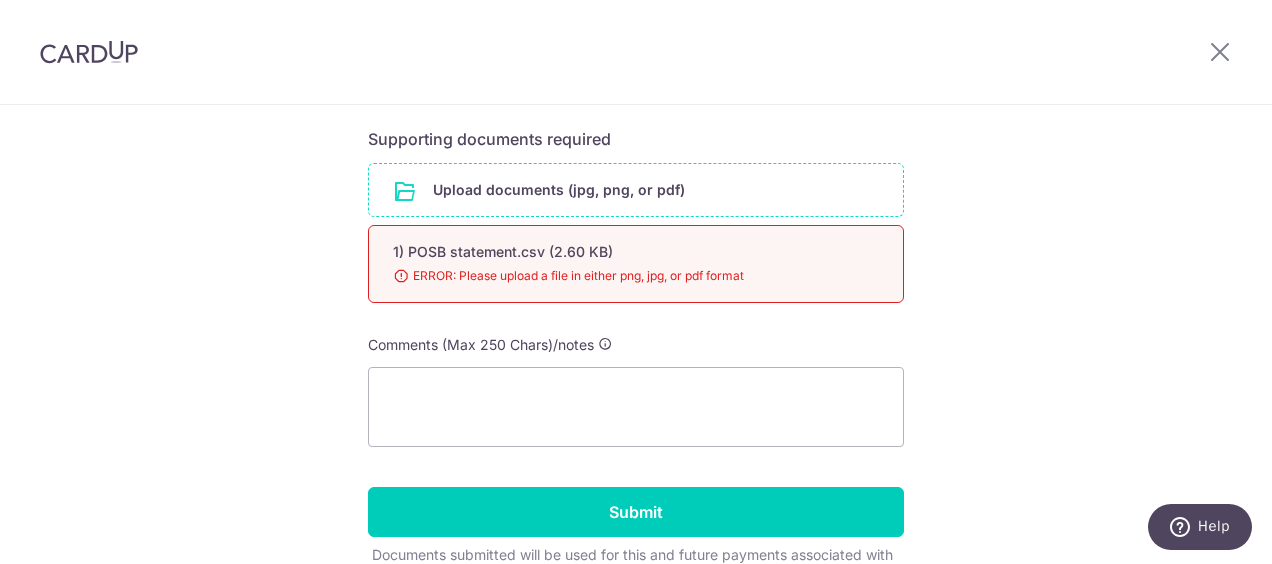 click at bounding box center (636, 190) 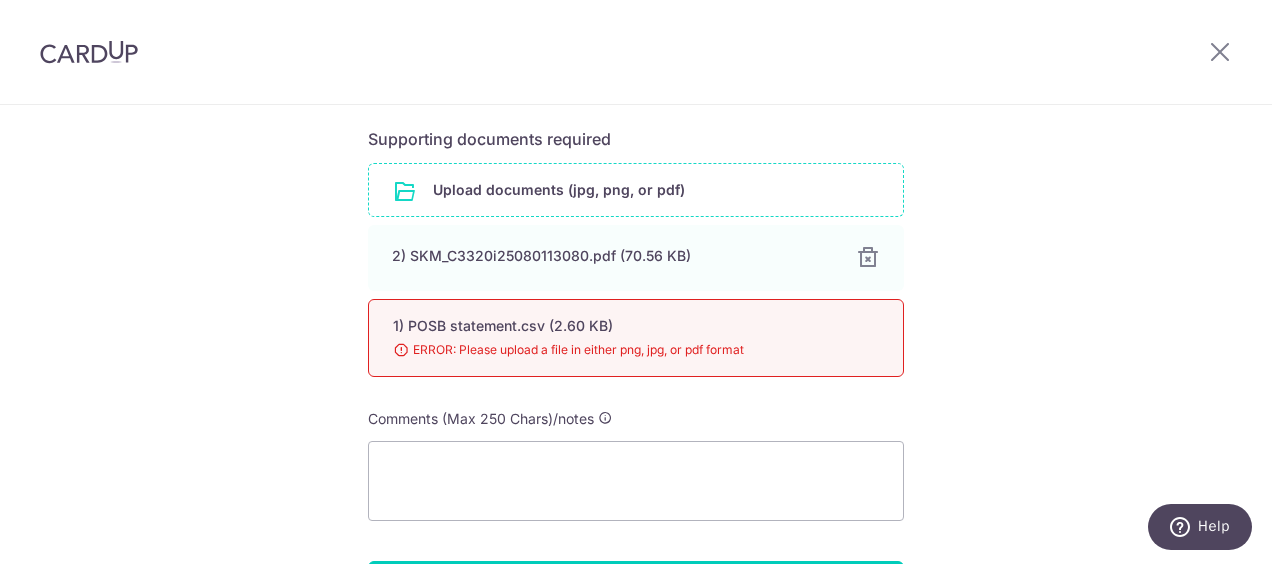 drag, startPoint x: 414, startPoint y: 333, endPoint x: 1128, endPoint y: 338, distance: 714.0175 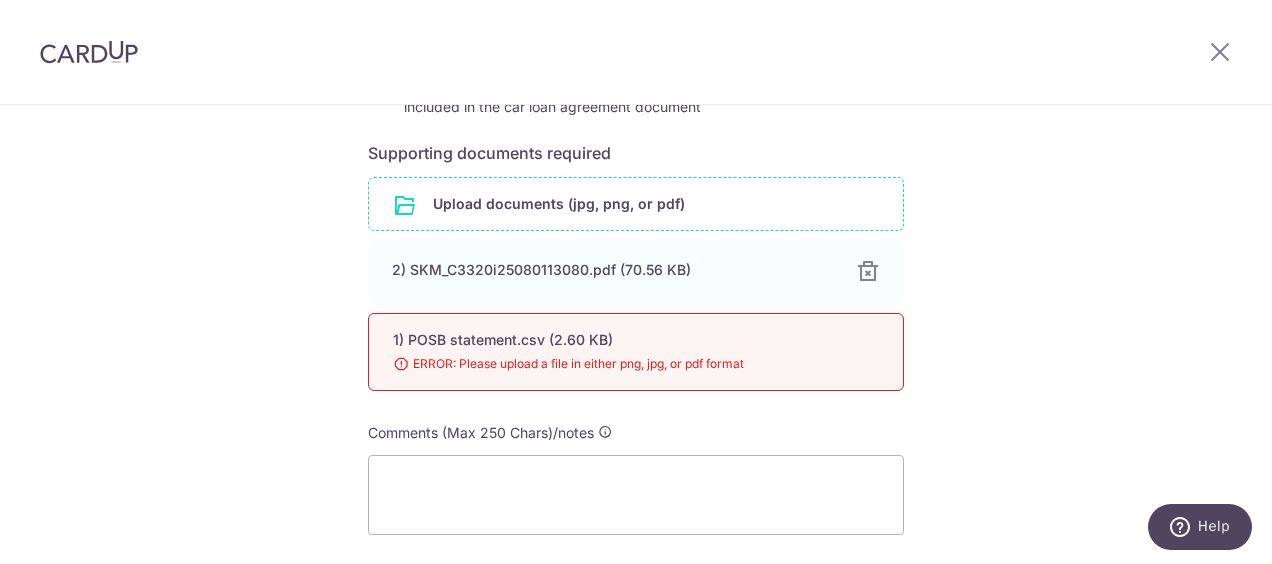 scroll, scrollTop: 360, scrollLeft: 0, axis: vertical 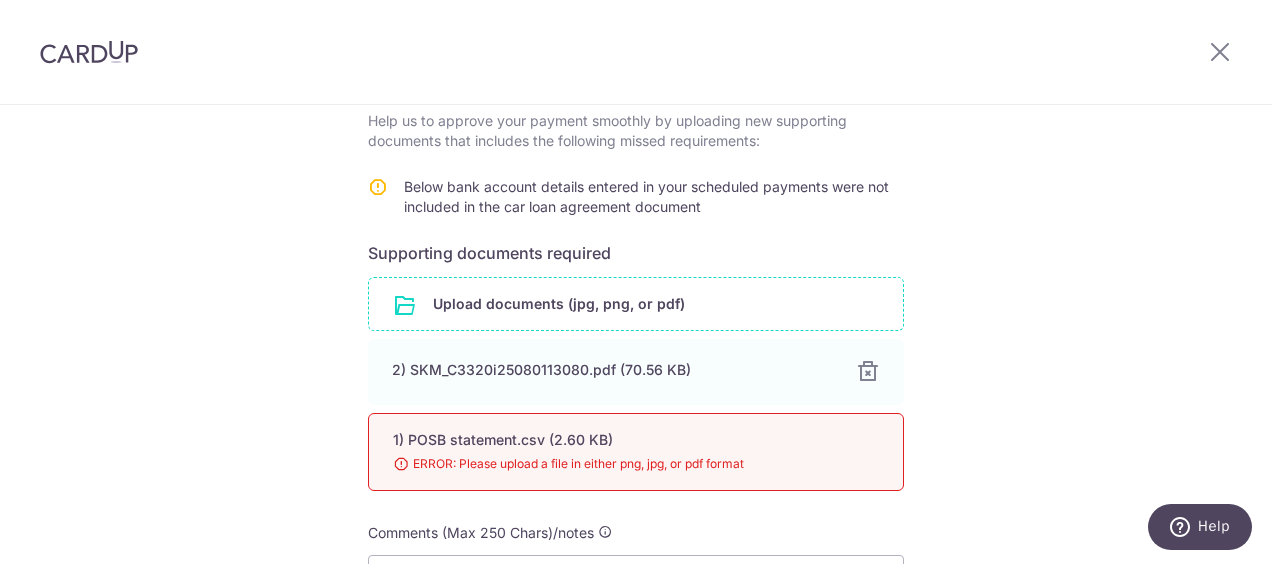 click on "ERROR: Please upload a file in either png, jpg, or pdf format" at bounding box center [612, 464] 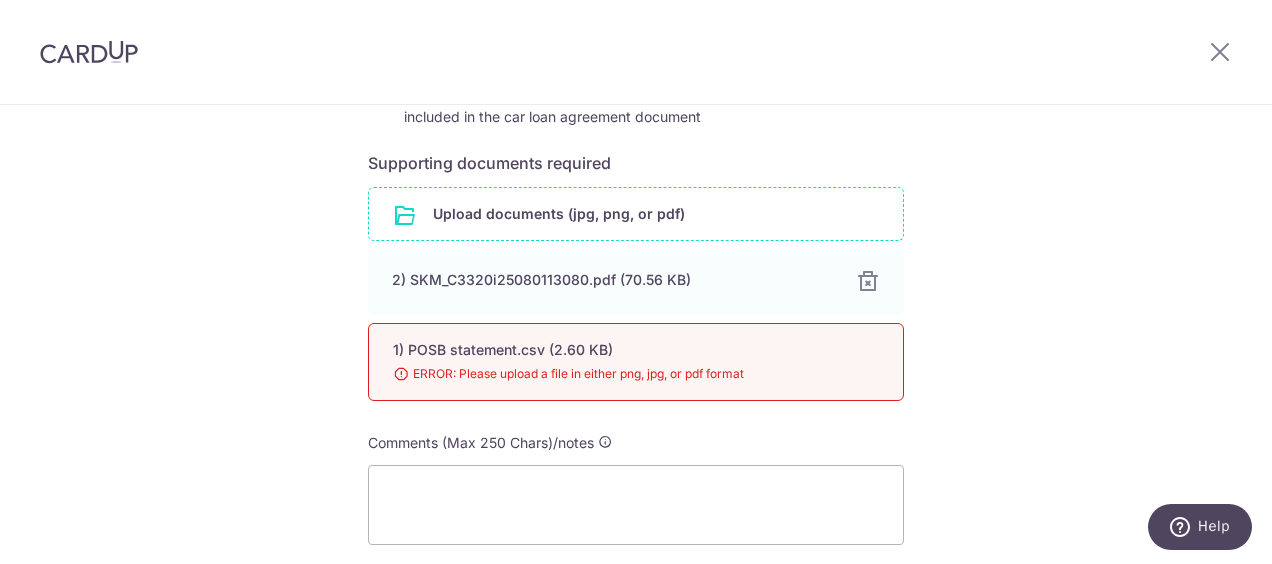 scroll, scrollTop: 660, scrollLeft: 0, axis: vertical 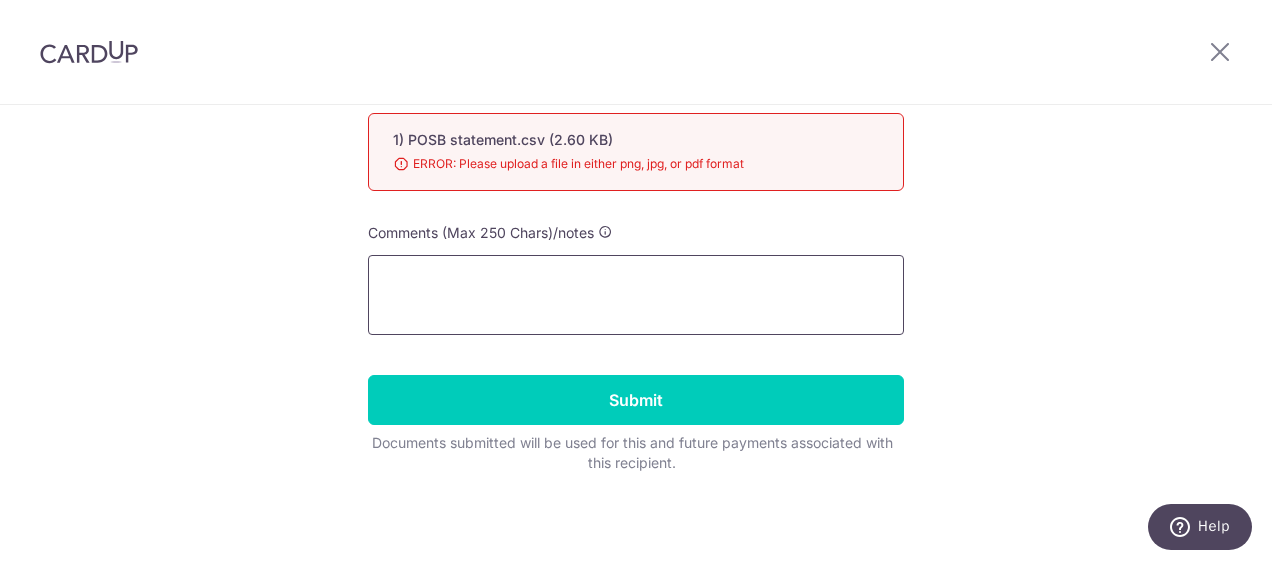 click at bounding box center (636, 295) 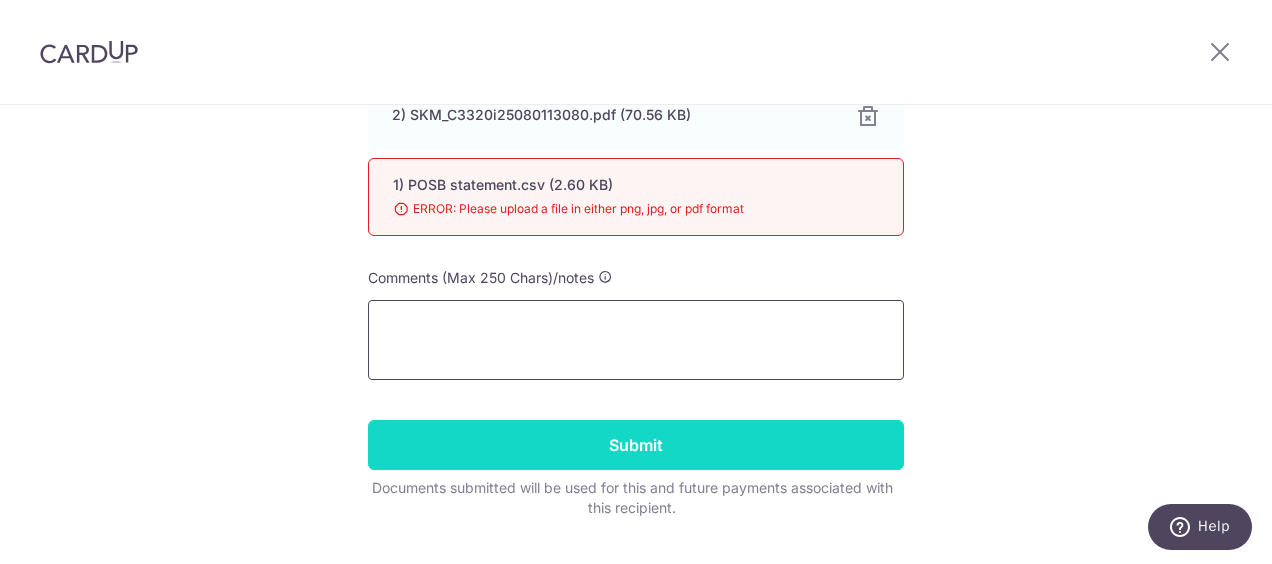 scroll, scrollTop: 660, scrollLeft: 0, axis: vertical 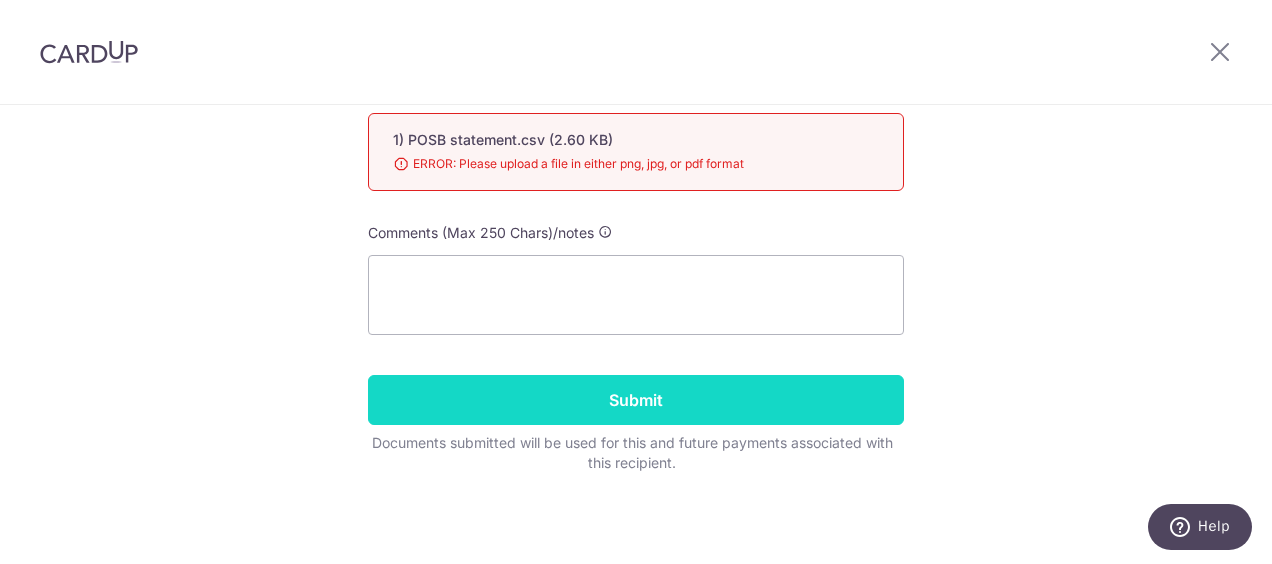 click on "Submit" at bounding box center [636, 400] 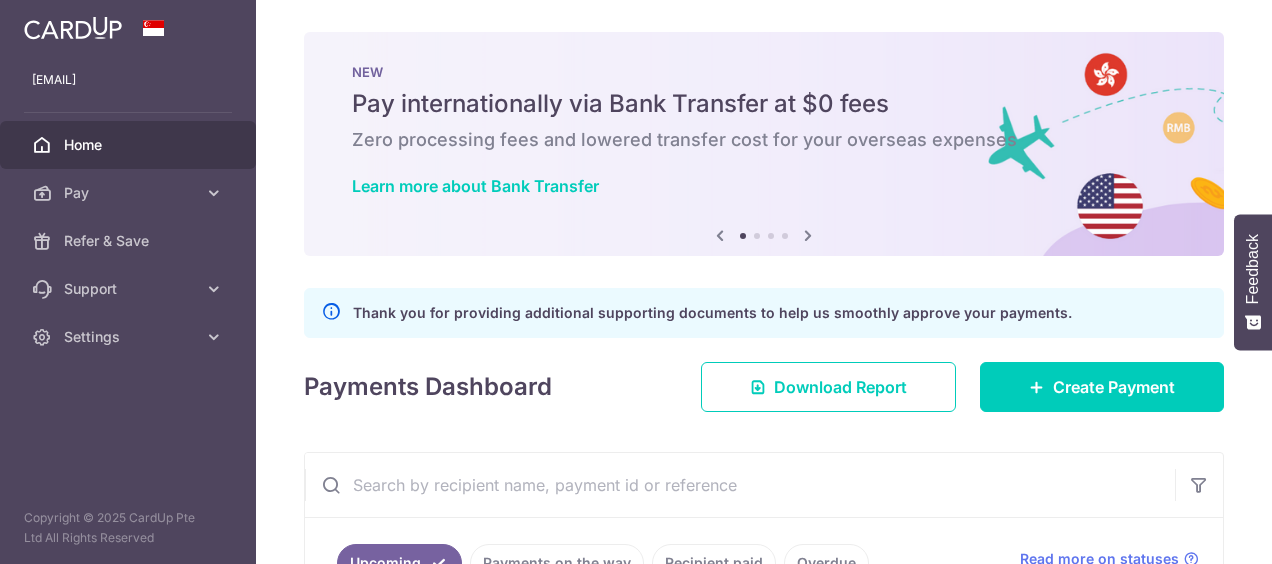 scroll, scrollTop: 0, scrollLeft: 0, axis: both 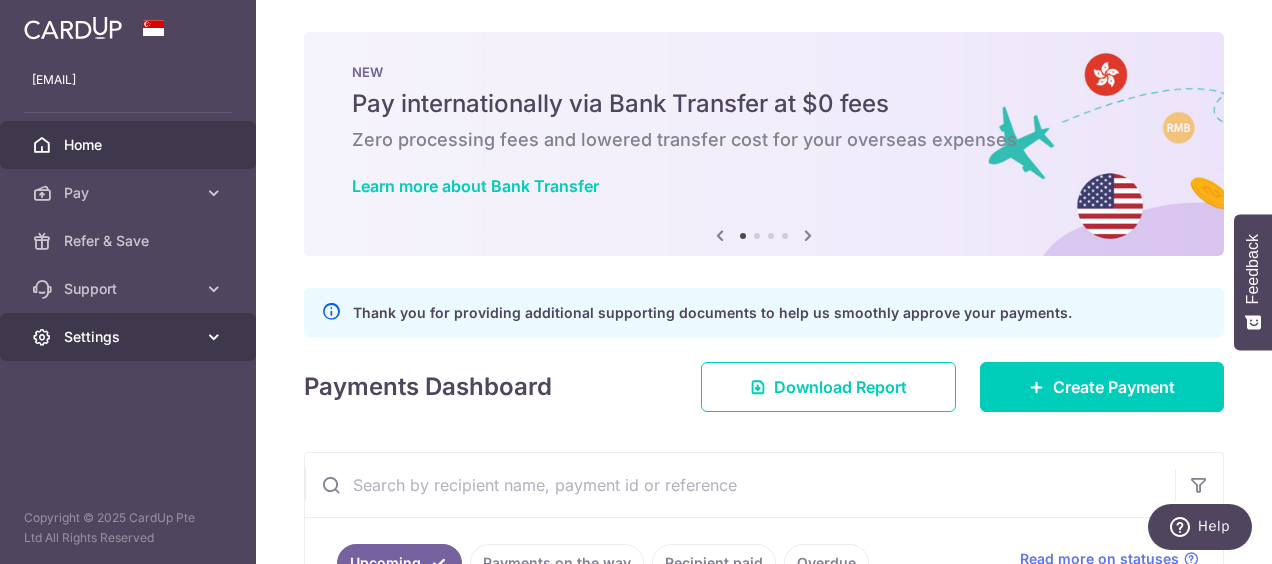 click on "Settings" at bounding box center (130, 337) 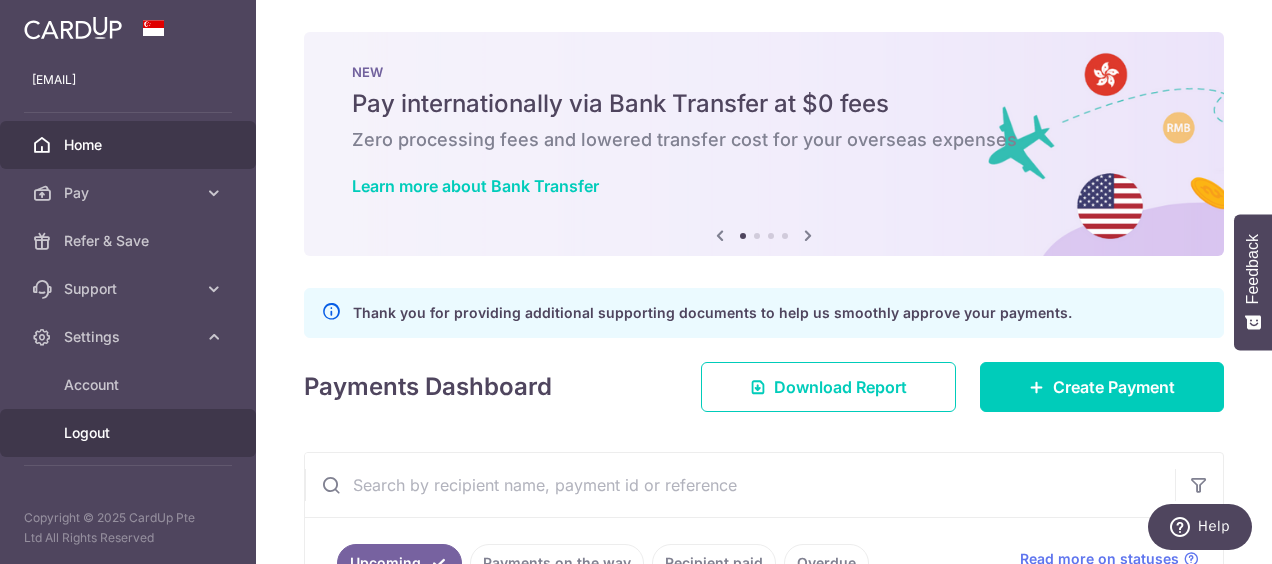 click on "Logout" at bounding box center [130, 433] 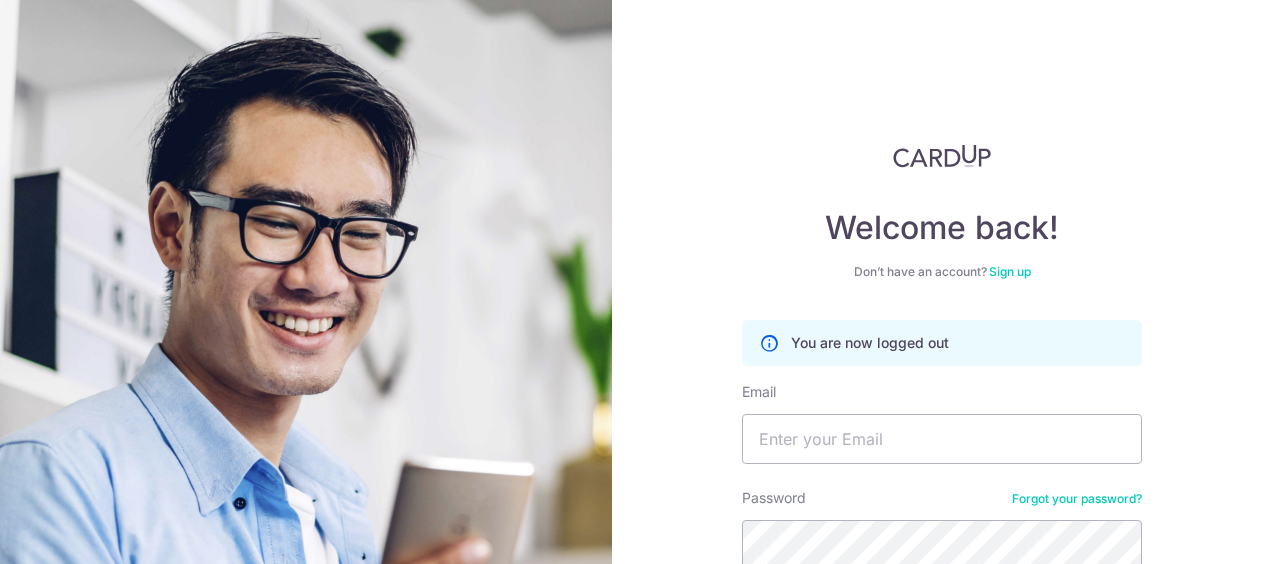 scroll, scrollTop: 0, scrollLeft: 0, axis: both 